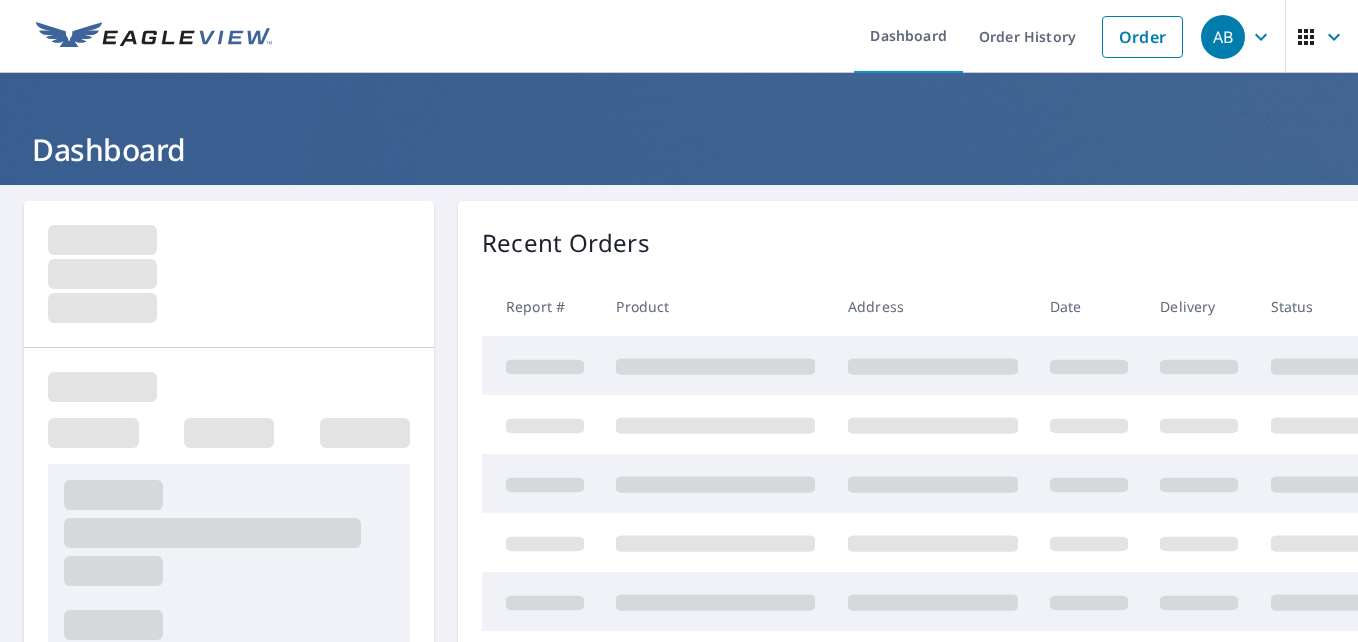 scroll, scrollTop: 0, scrollLeft: 0, axis: both 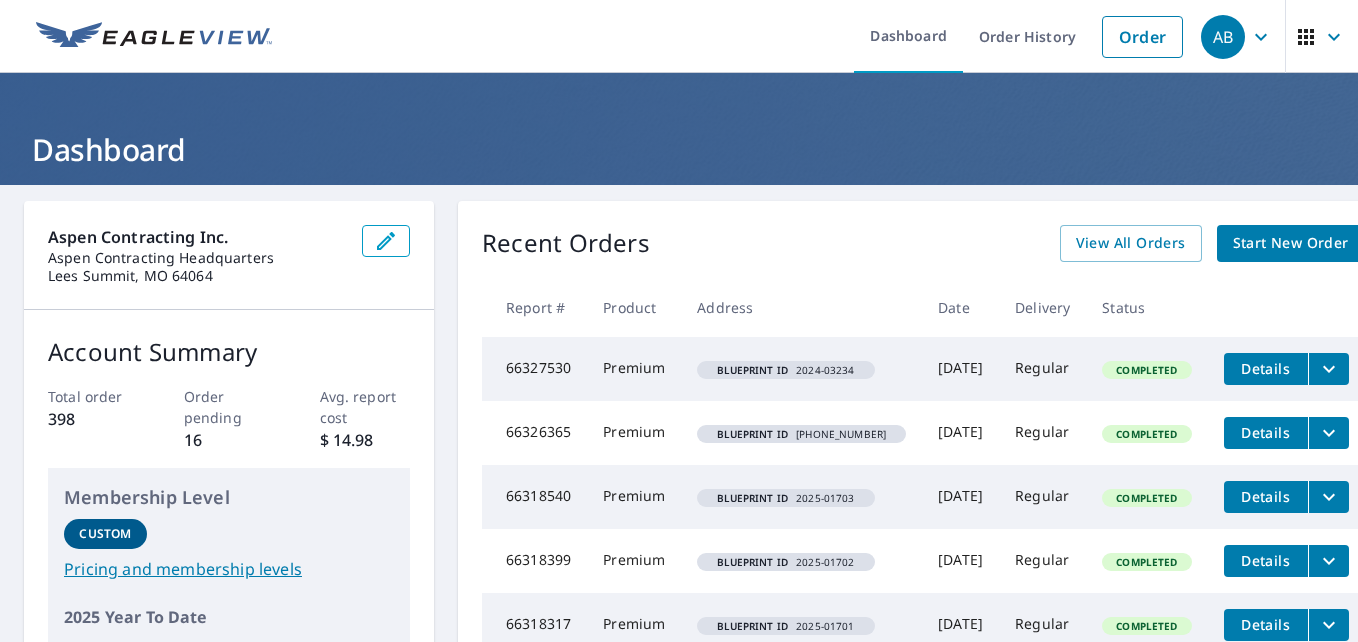 click on "Start New Order" at bounding box center [1291, 243] 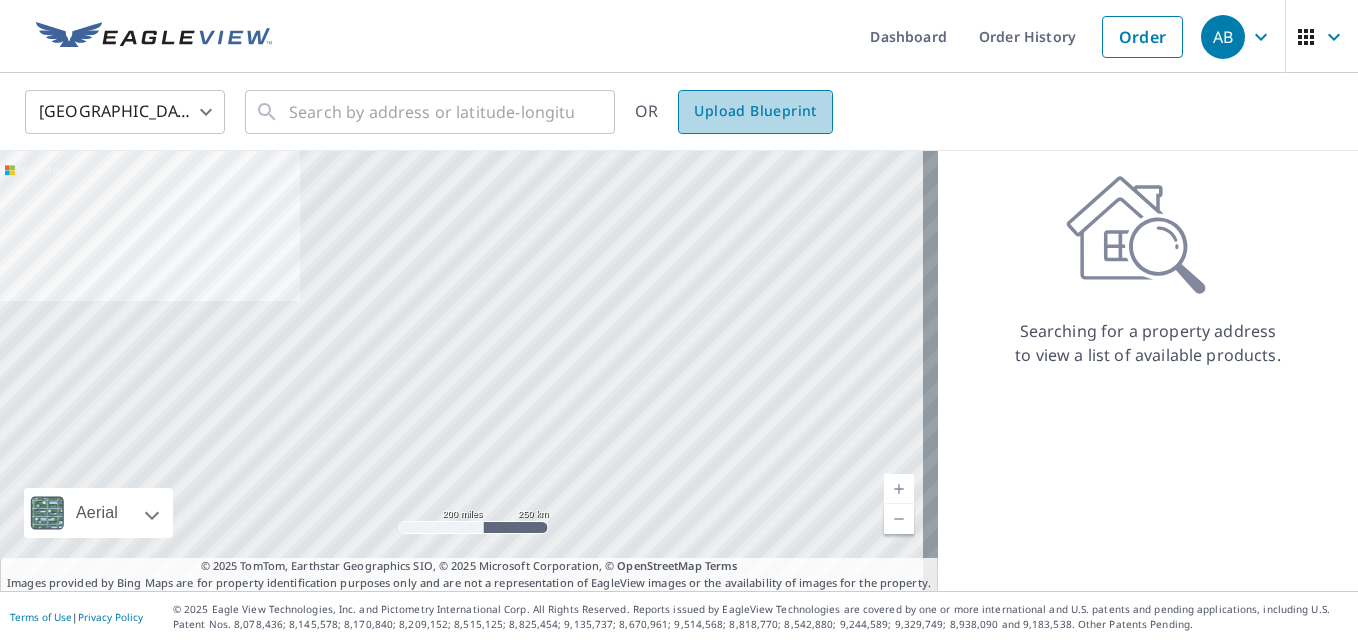 click on "Upload Blueprint" at bounding box center [755, 111] 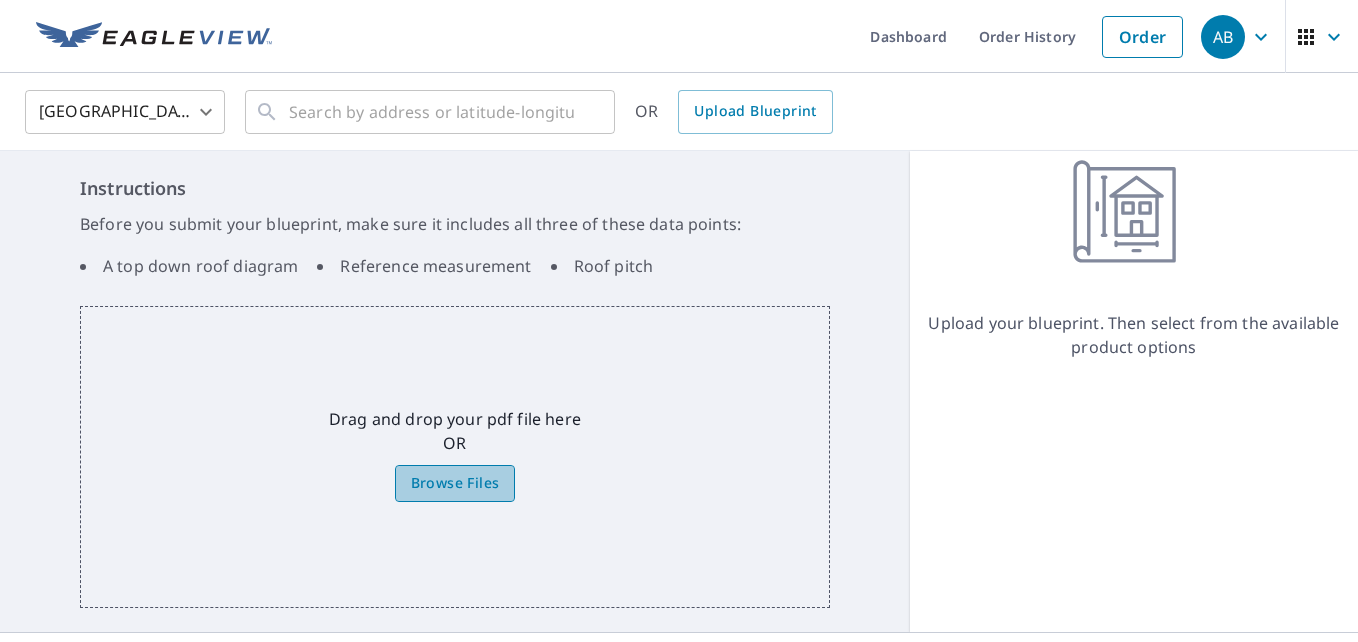 click on "Browse Files" 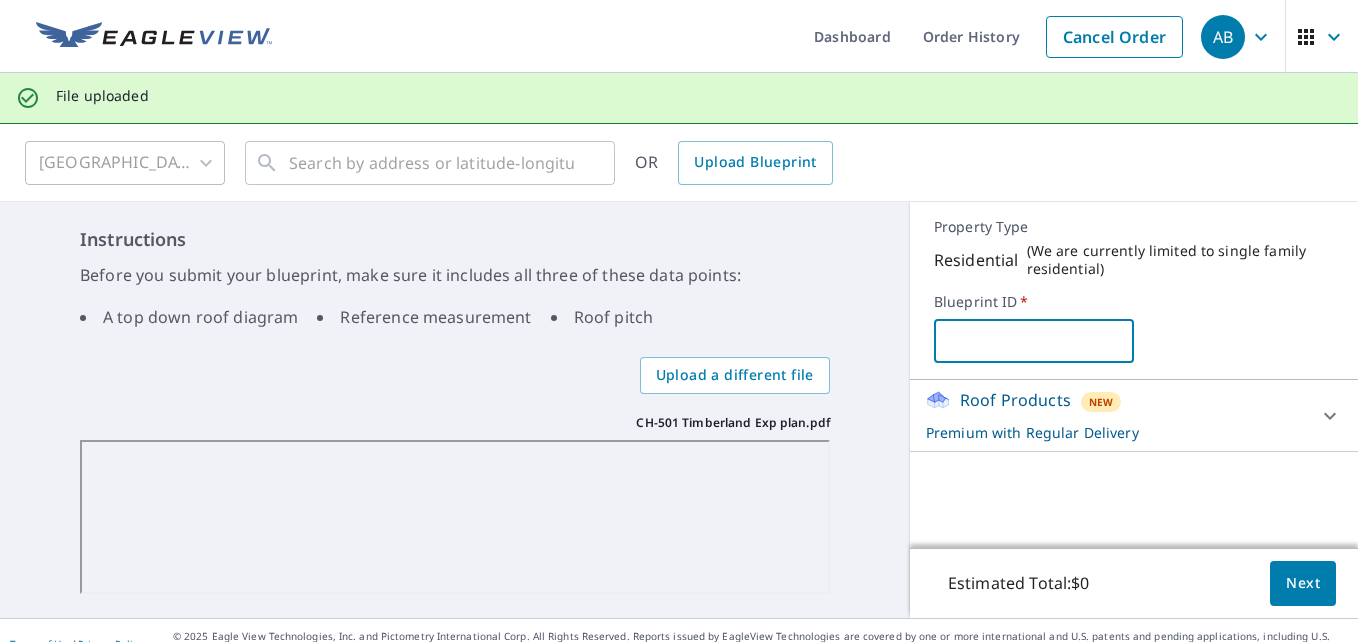 click at bounding box center [1034, 341] 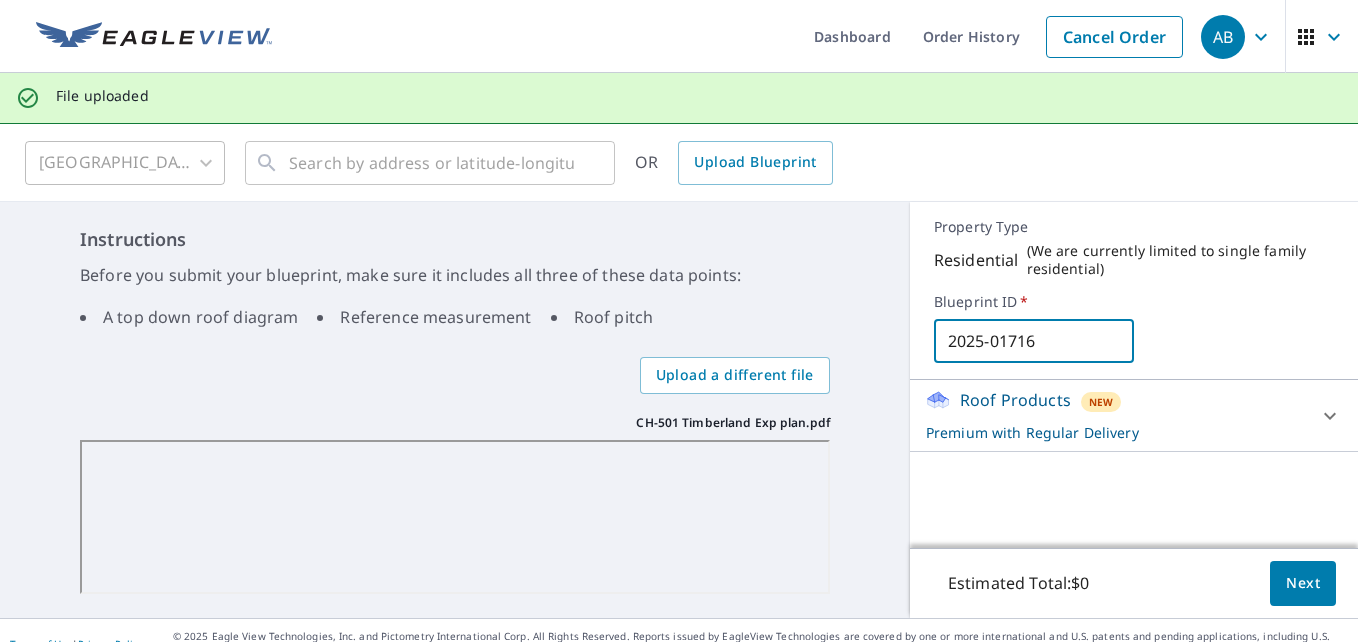 type on "2025-01716" 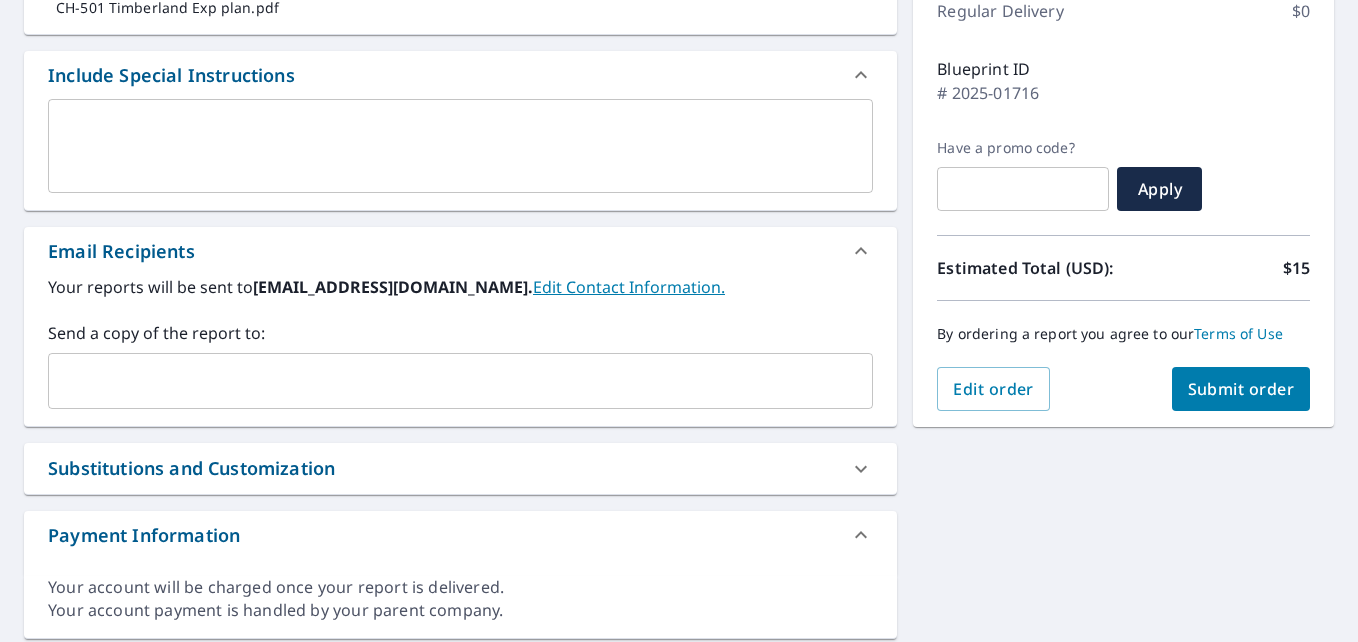 scroll, scrollTop: 300, scrollLeft: 0, axis: vertical 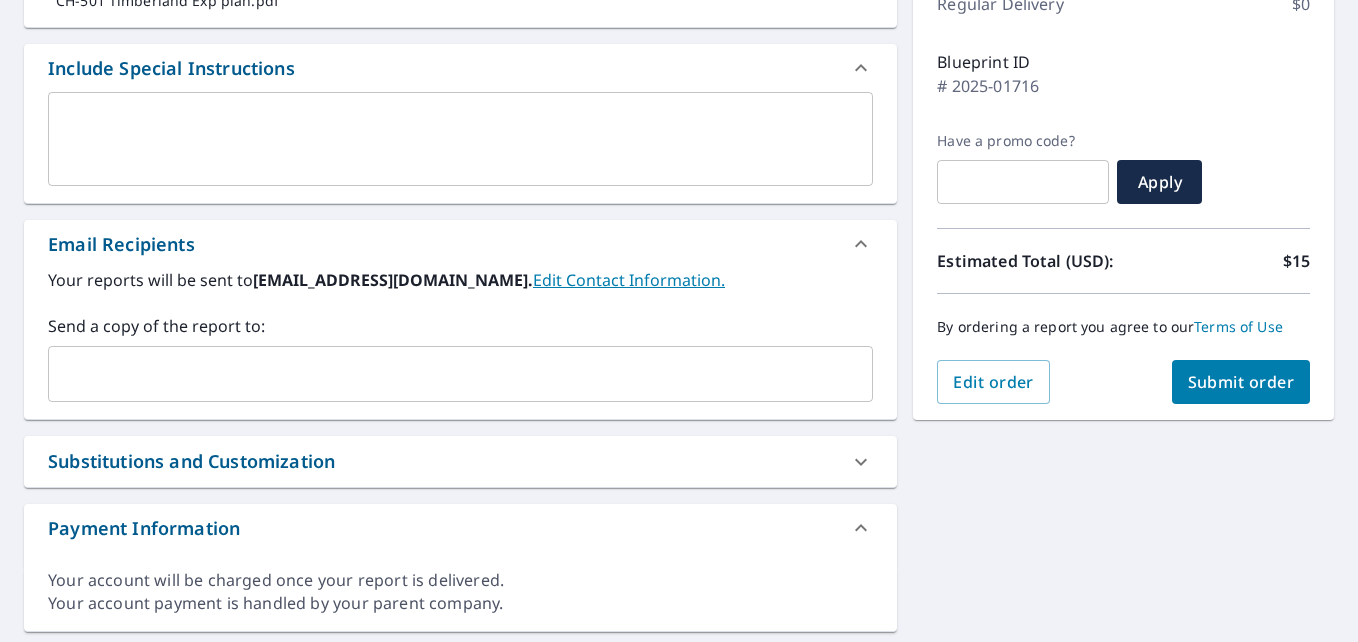 click at bounding box center (445, 374) 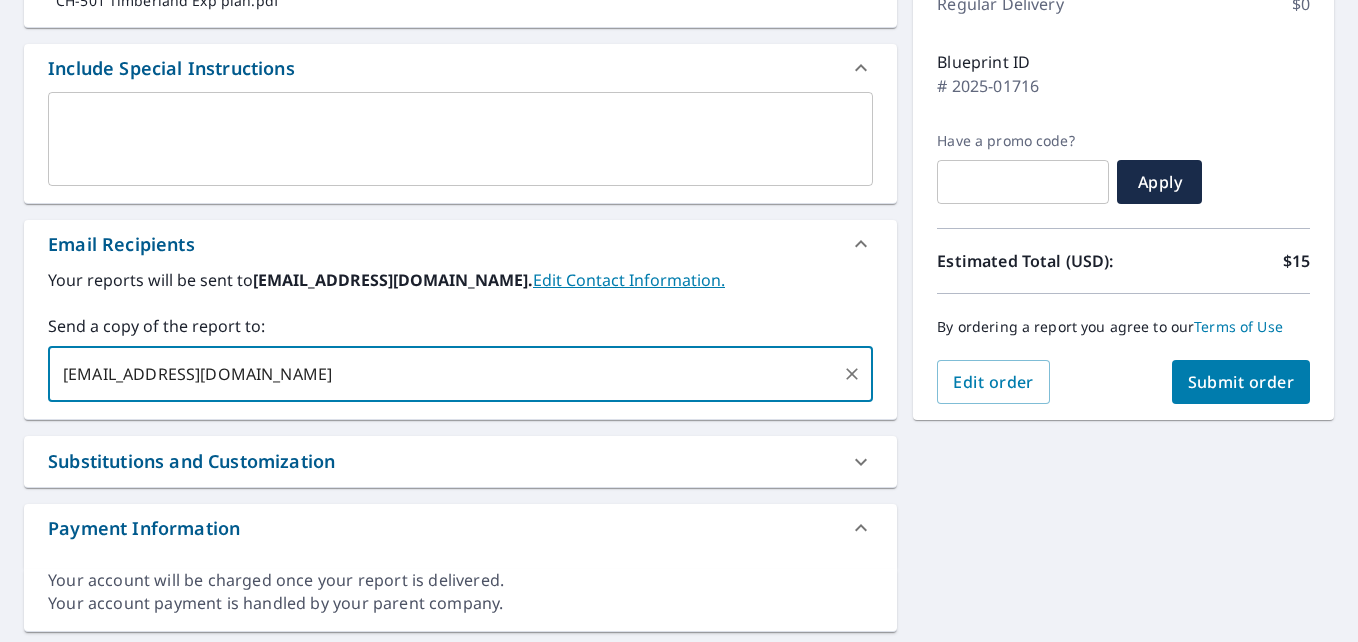 type on "[EMAIL_ADDRESS][DOMAIN_NAME]" 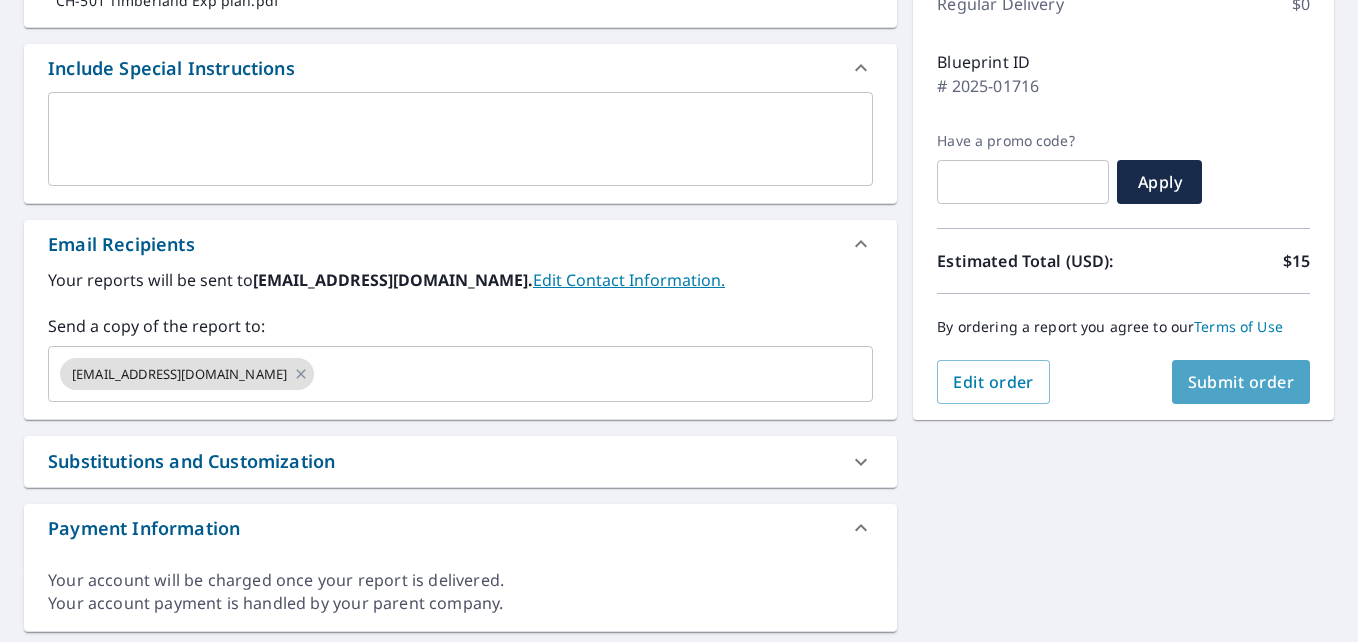 click on "Submit order" at bounding box center [1241, 382] 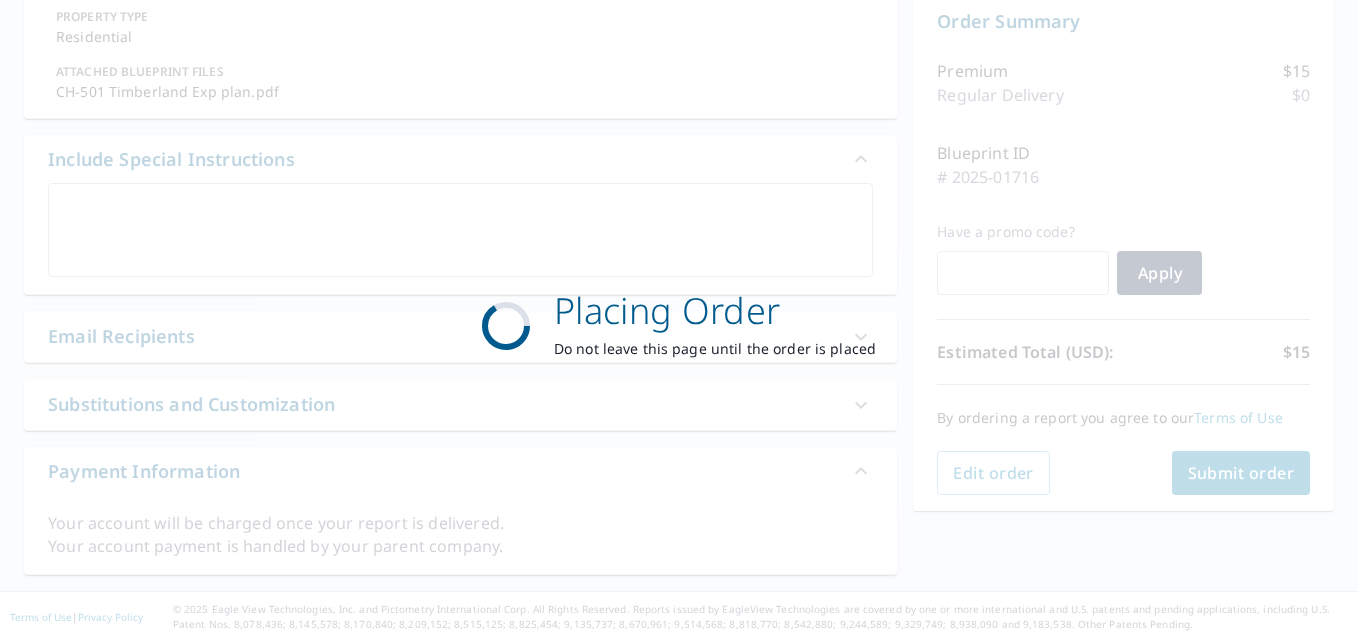 scroll, scrollTop: 209, scrollLeft: 0, axis: vertical 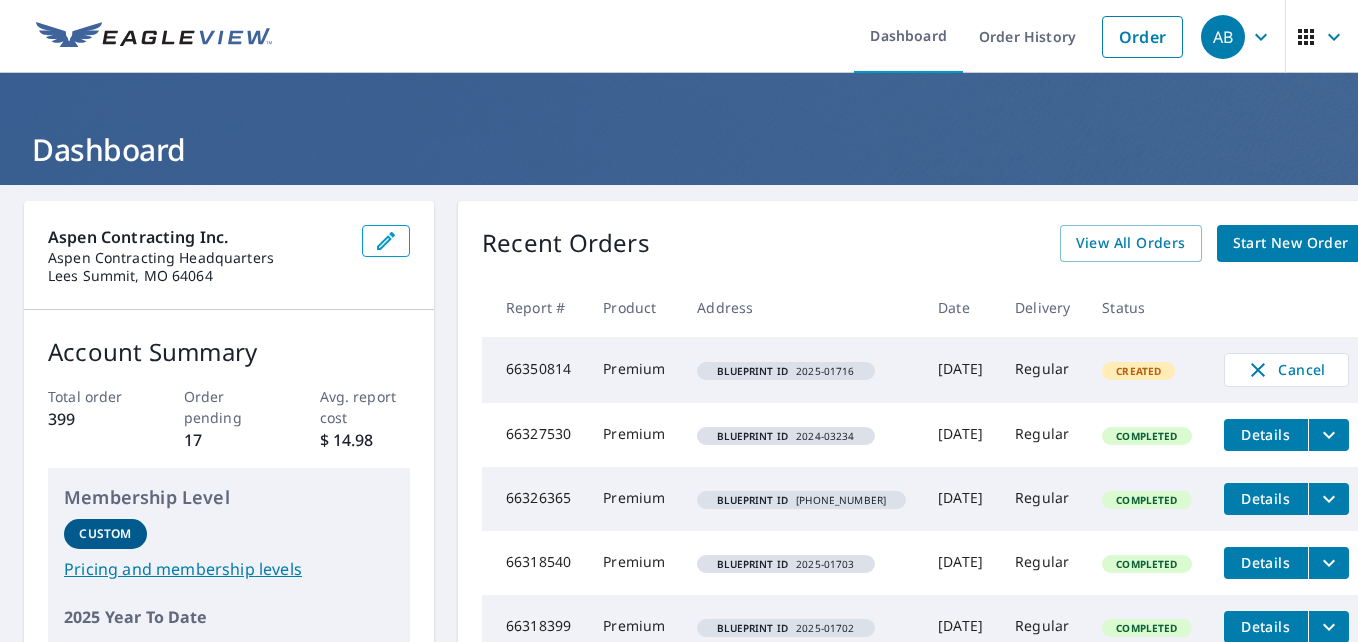 click on "Start New Order" at bounding box center [1291, 243] 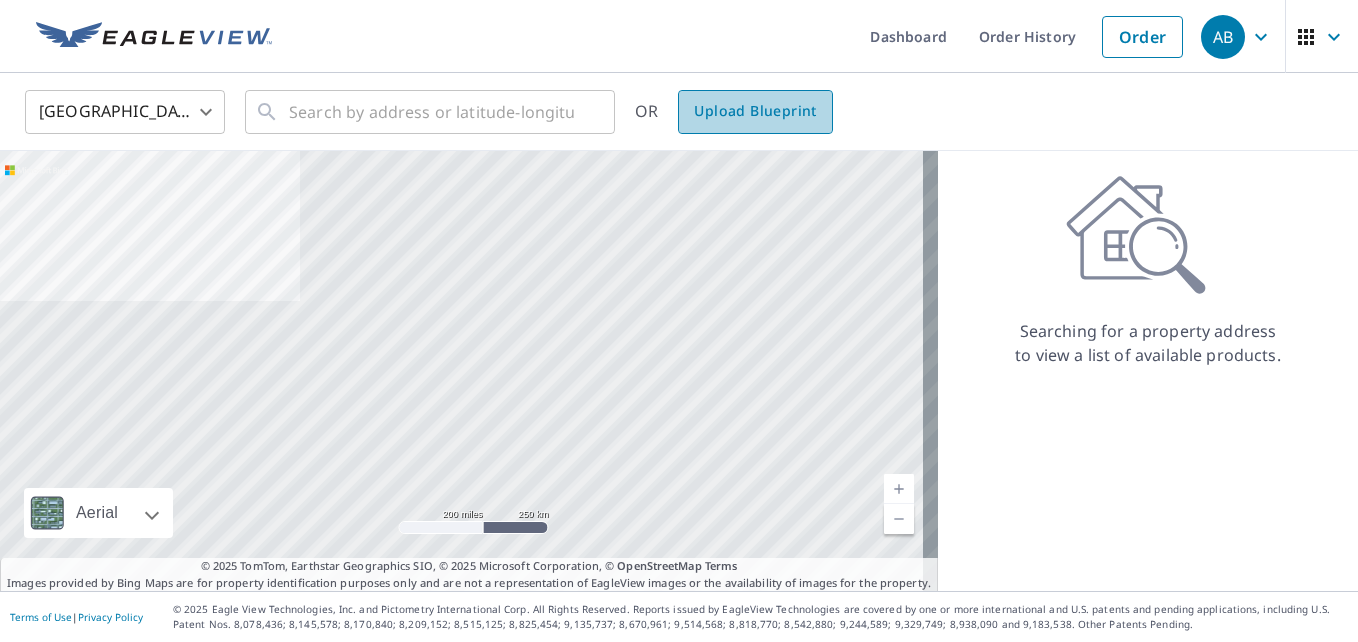 click on "Upload Blueprint" at bounding box center (755, 111) 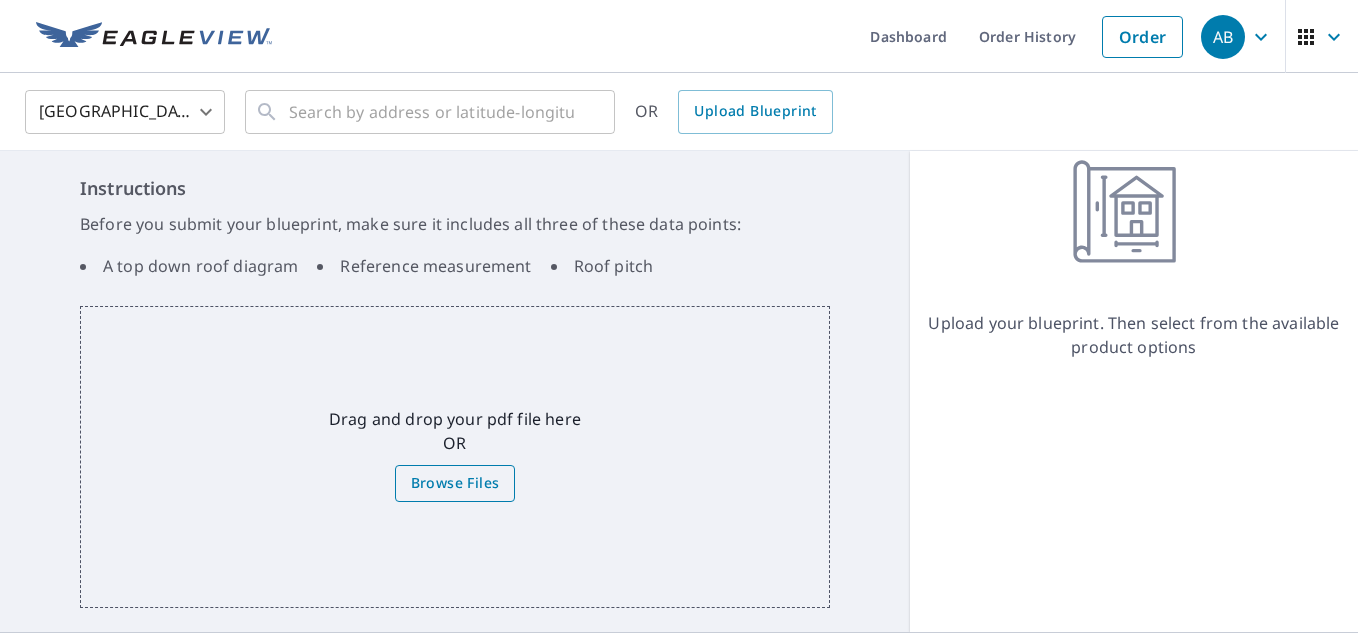 click on "Browse Files" at bounding box center [455, 483] 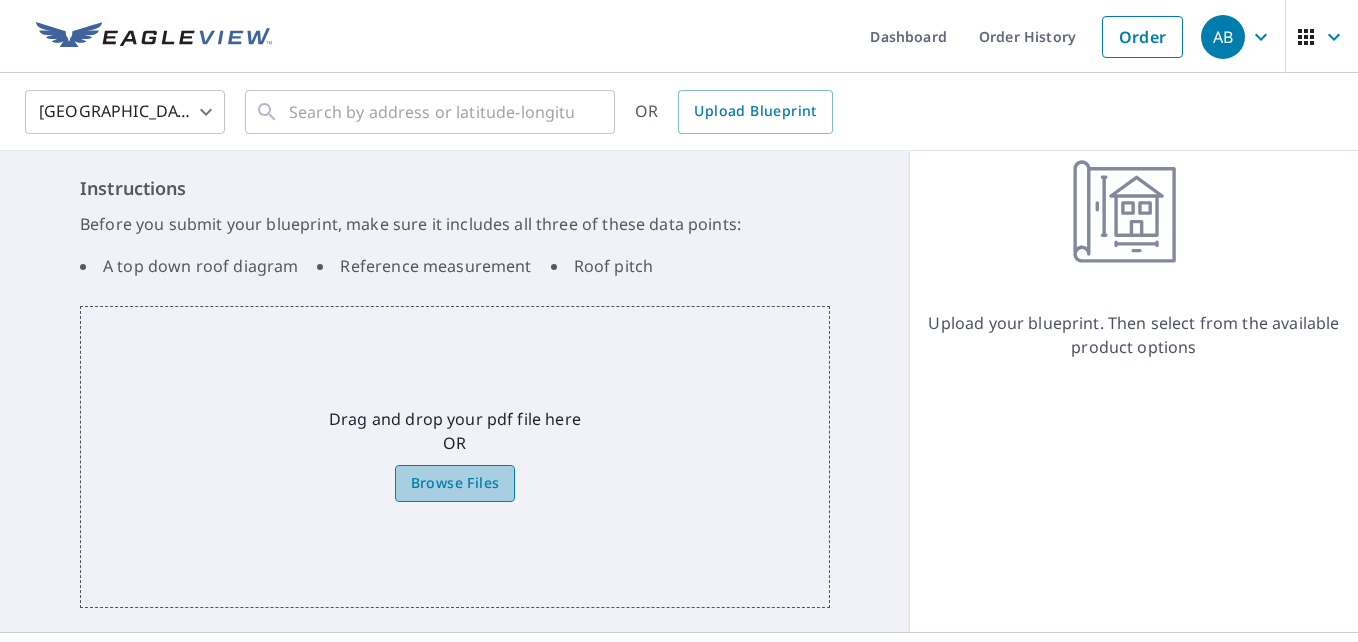 click on "Browse Files" at bounding box center (455, 483) 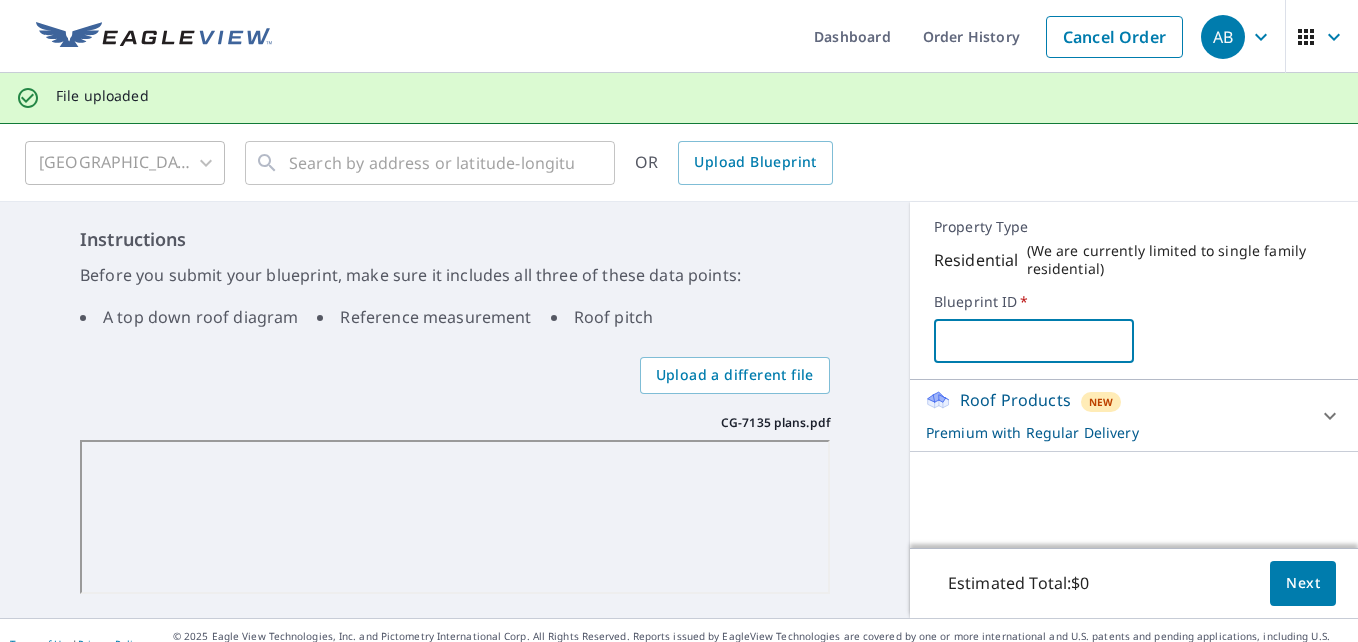 click at bounding box center (1034, 341) 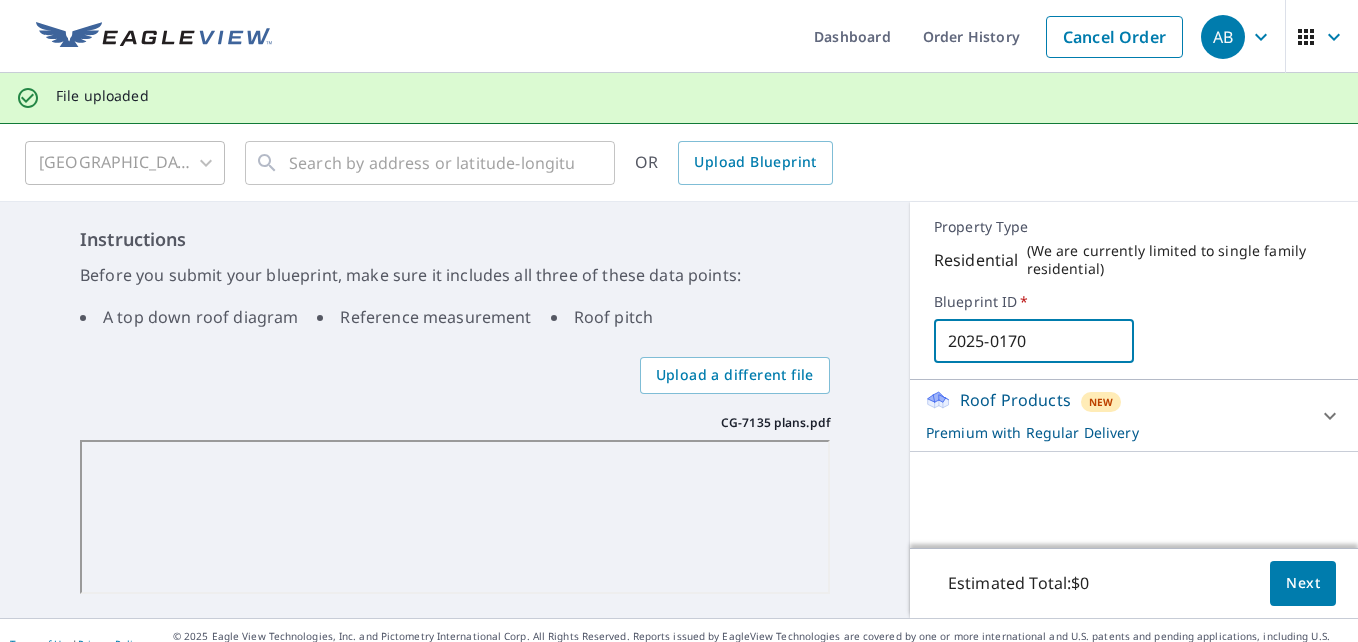 click on "2025-0170" at bounding box center (1034, 341) 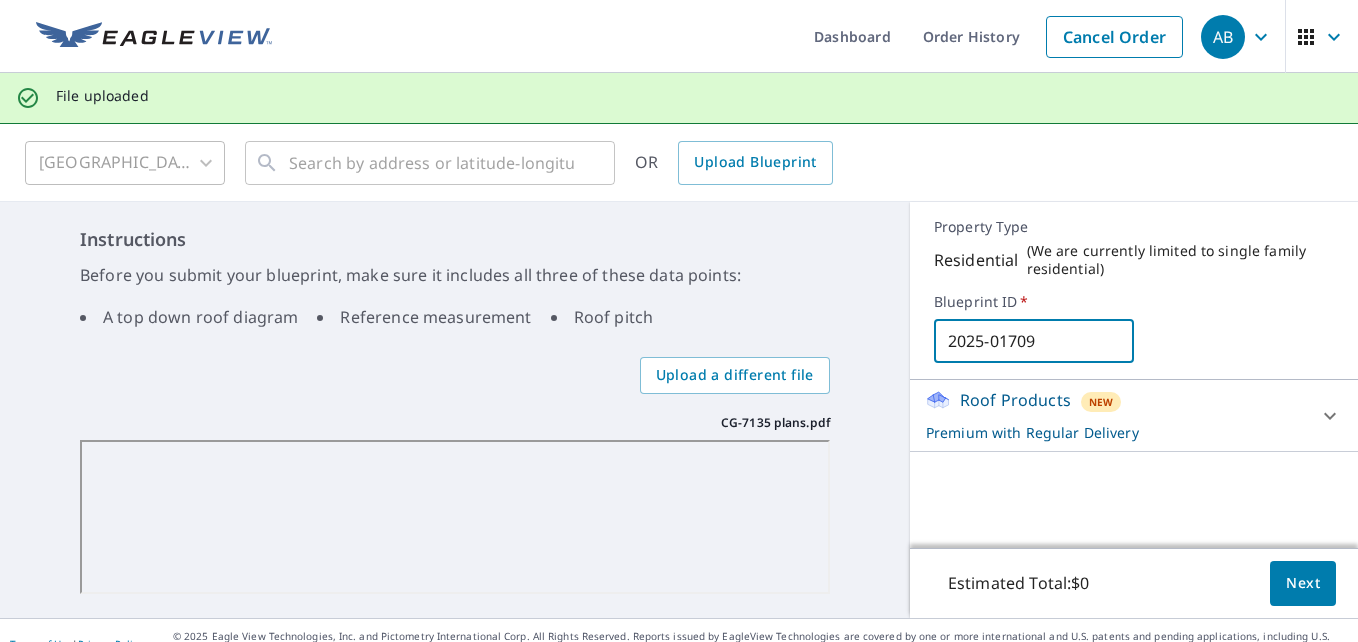 type on "2025-01709" 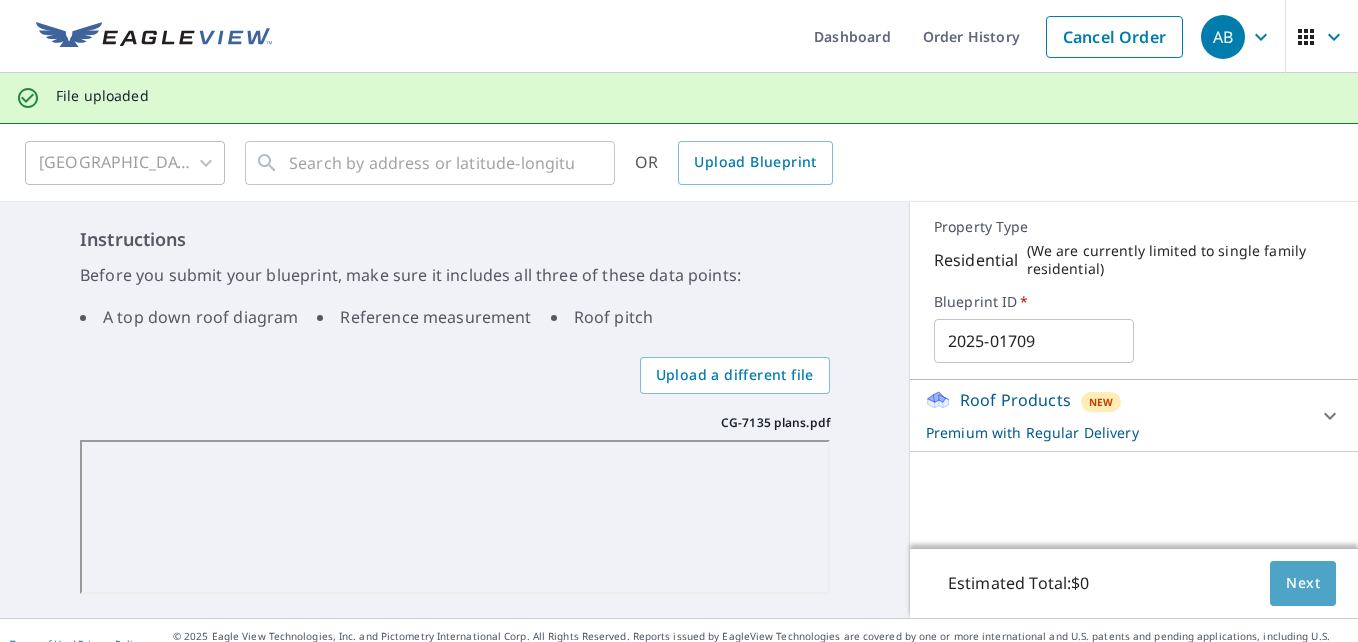 click on "Next" at bounding box center (1303, 583) 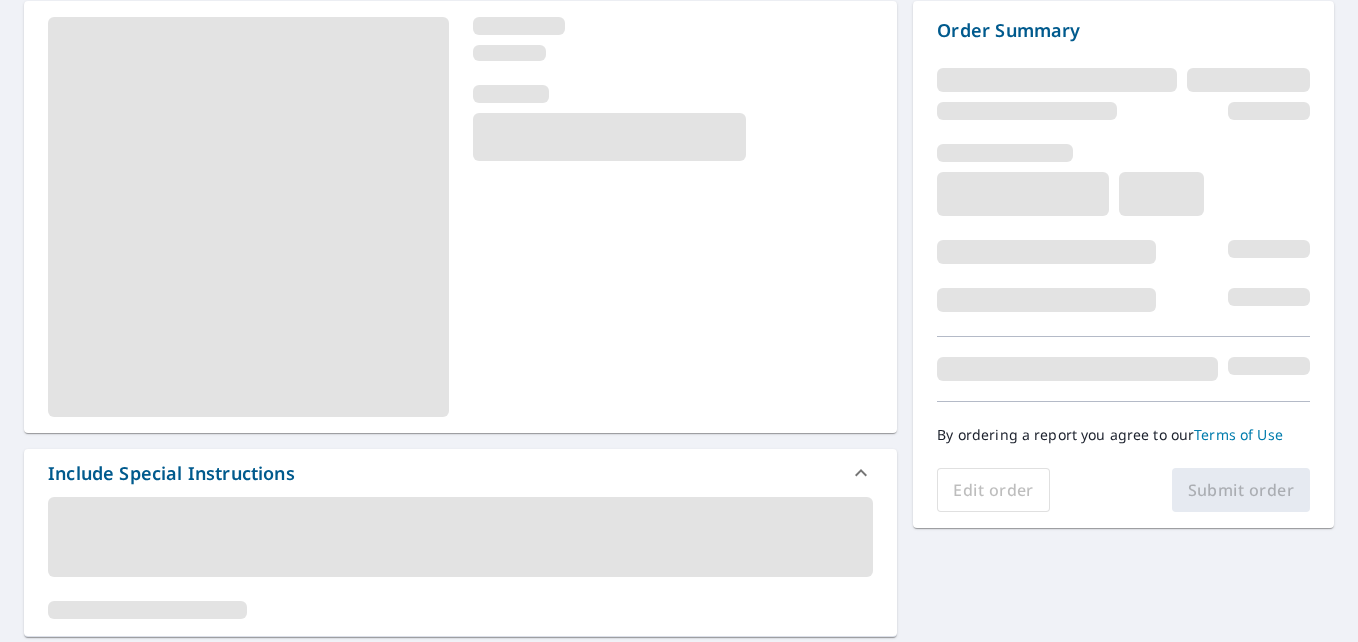 scroll, scrollTop: 0, scrollLeft: 0, axis: both 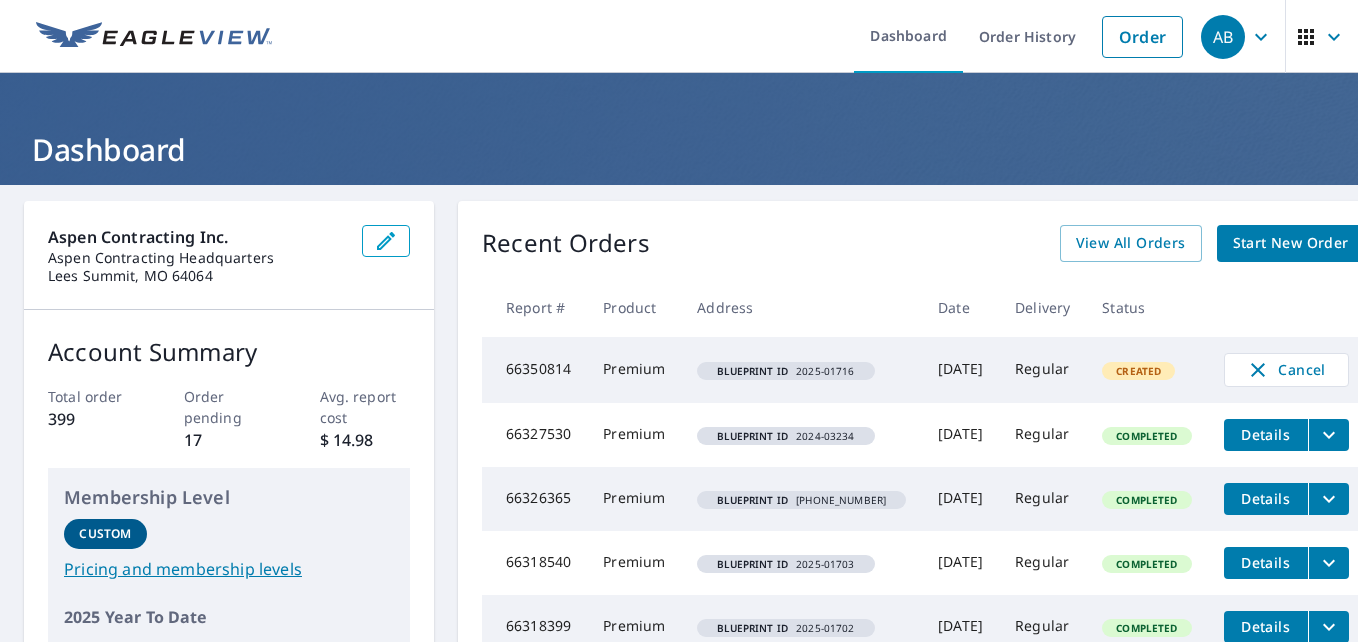 click on "Start New Order" at bounding box center [1291, 243] 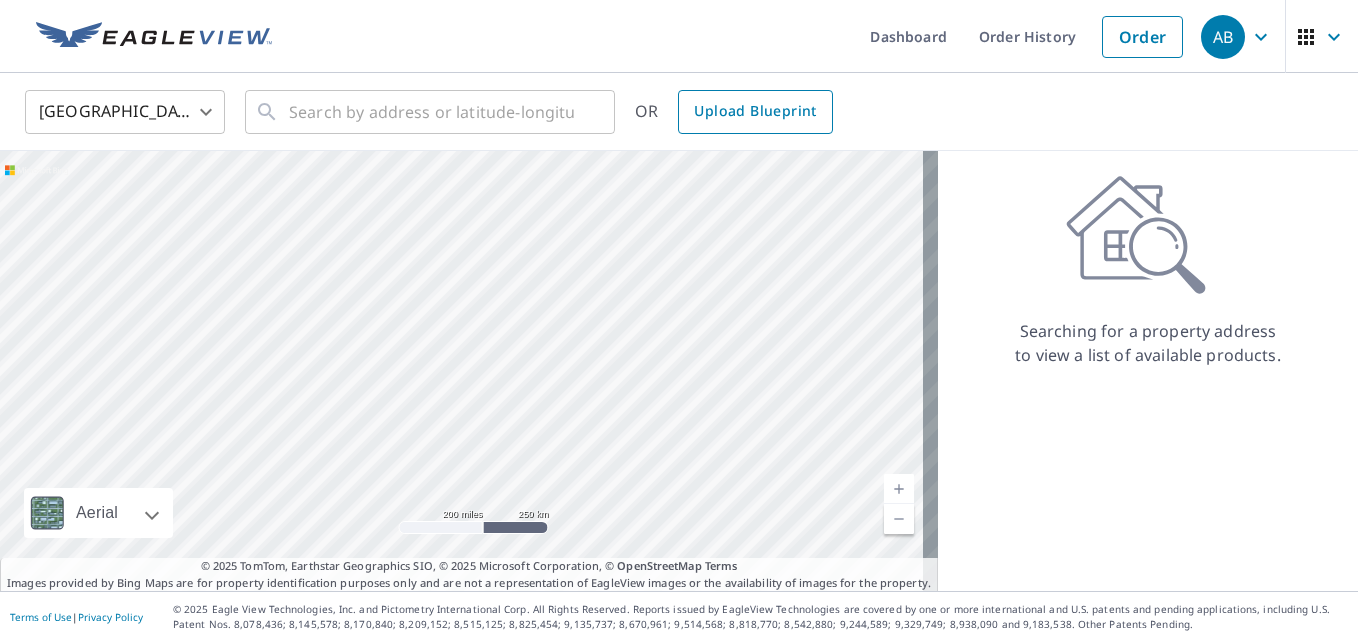 click on "Upload Blueprint" at bounding box center [755, 111] 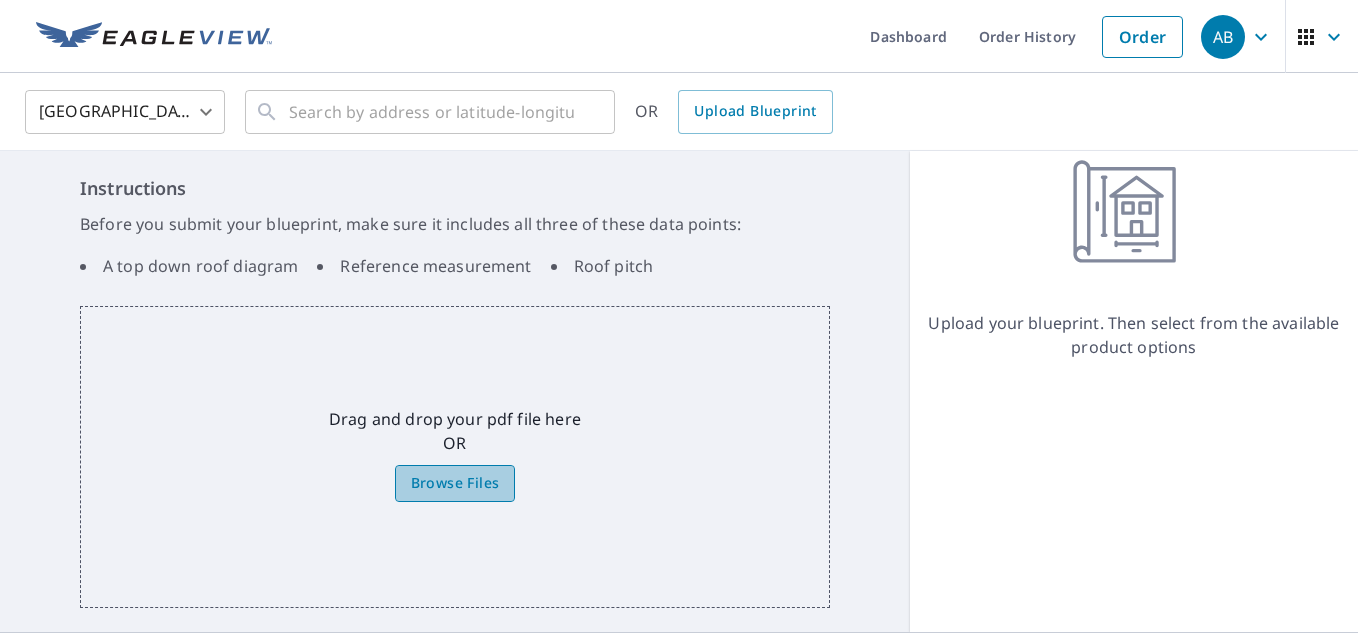 click on "Browse Files" at bounding box center (455, 483) 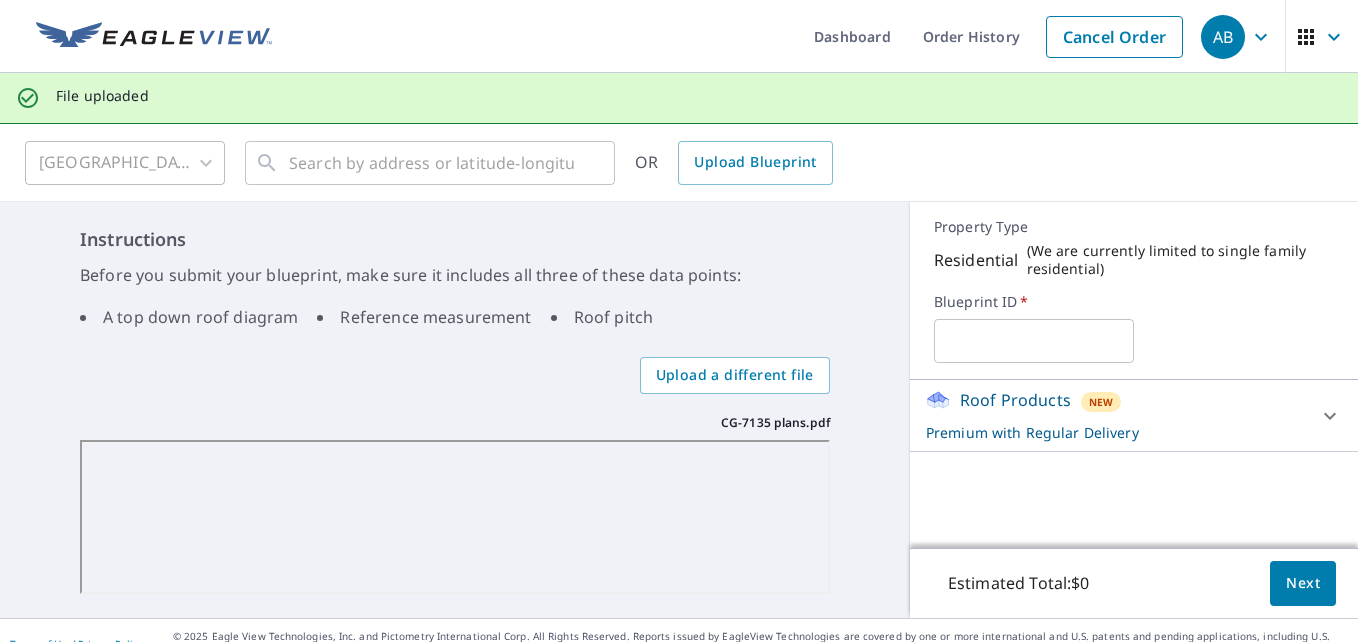 drag, startPoint x: 969, startPoint y: 317, endPoint x: 968, endPoint y: 331, distance: 14.035668 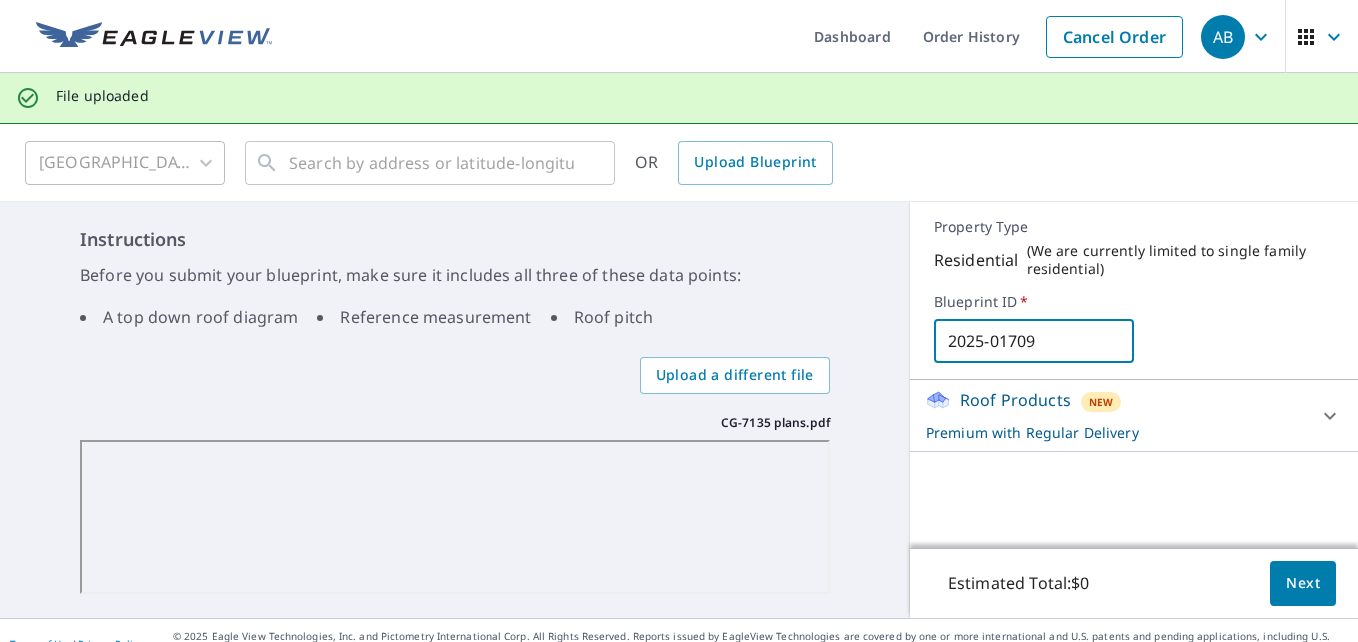 type on "2025-01709" 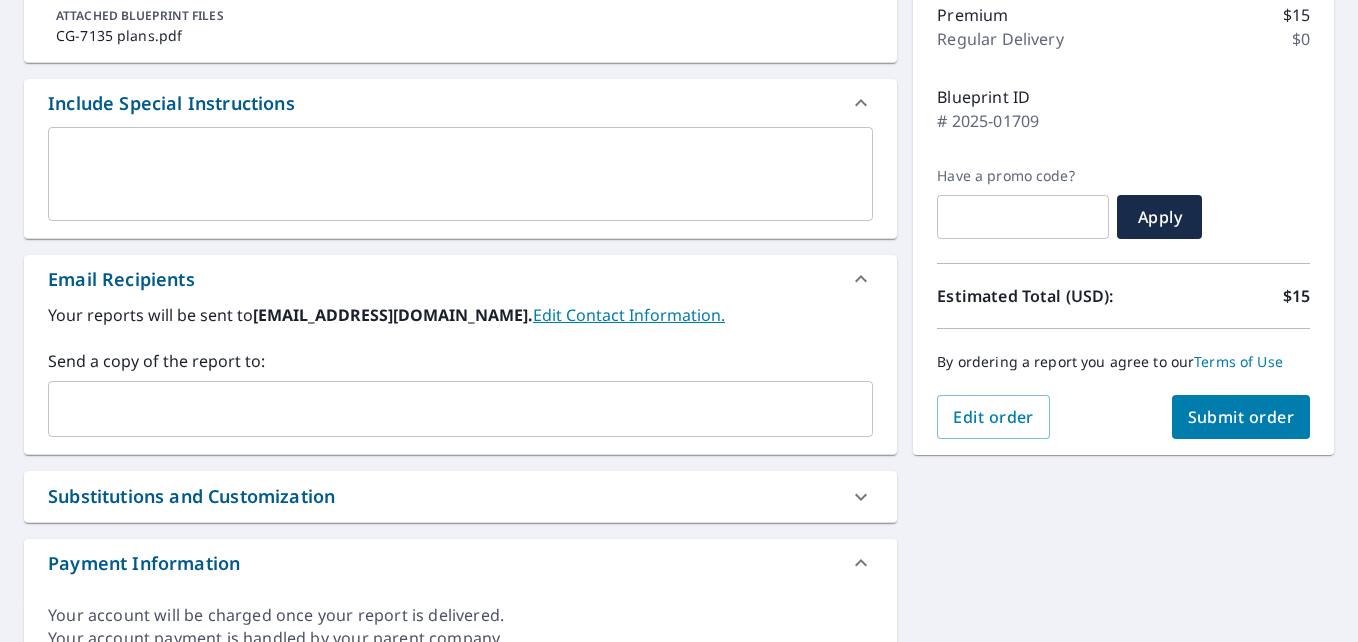 scroll, scrollTop: 300, scrollLeft: 0, axis: vertical 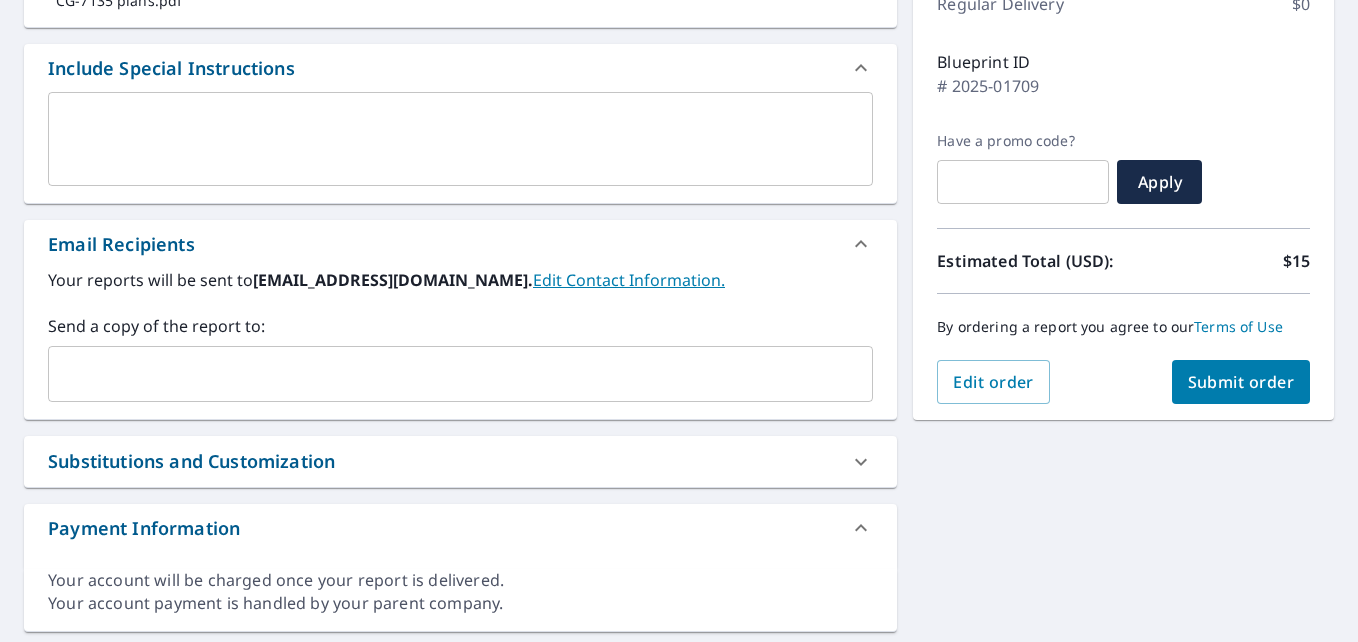 click on "​" at bounding box center [460, 374] 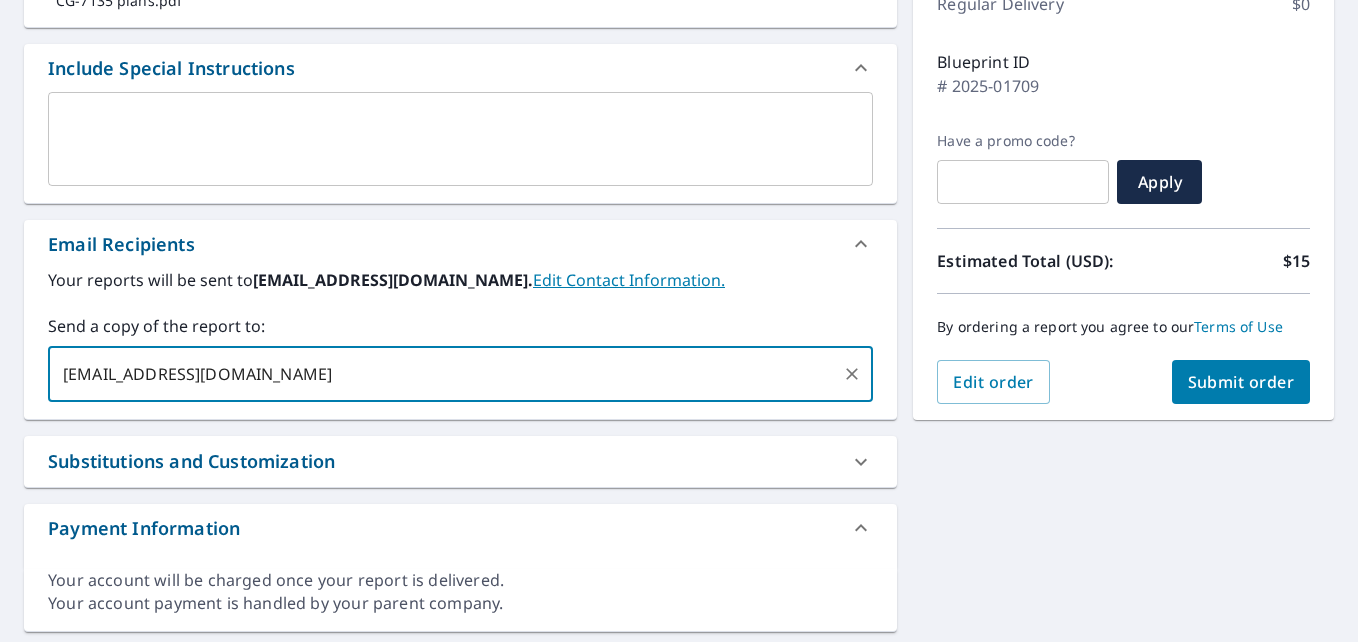 type on "[EMAIL_ADDRESS][DOMAIN_NAME]" 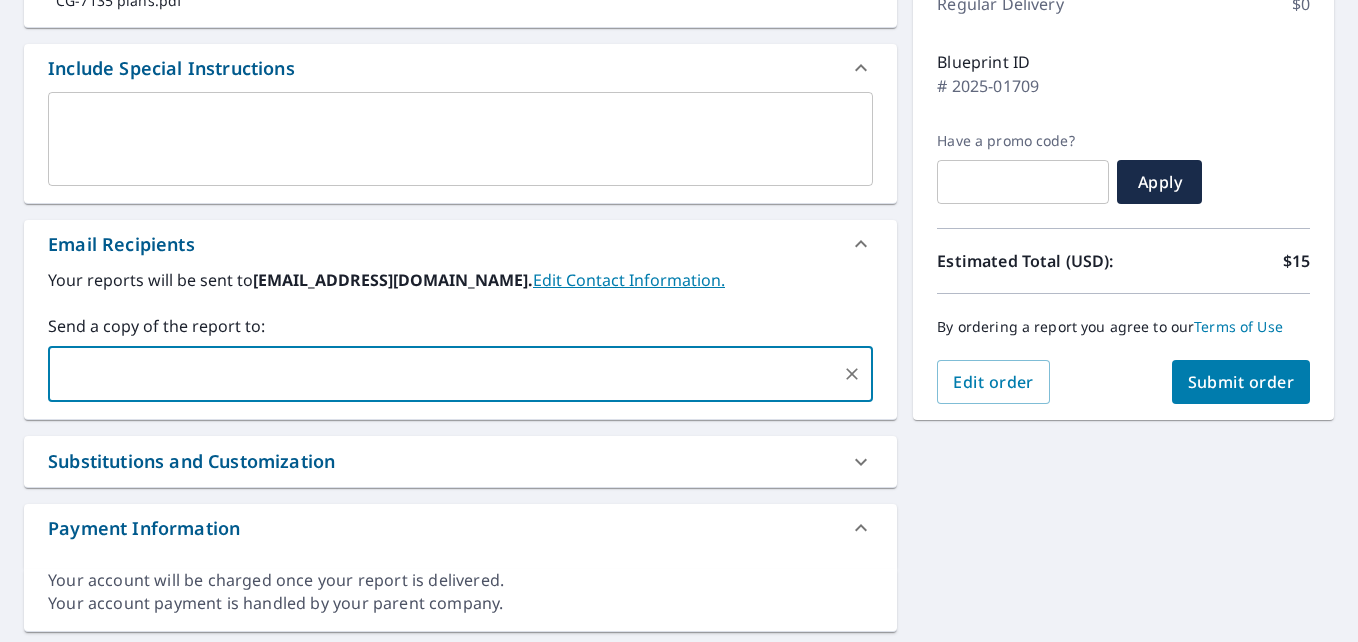click on "Submit order" at bounding box center (1241, 382) 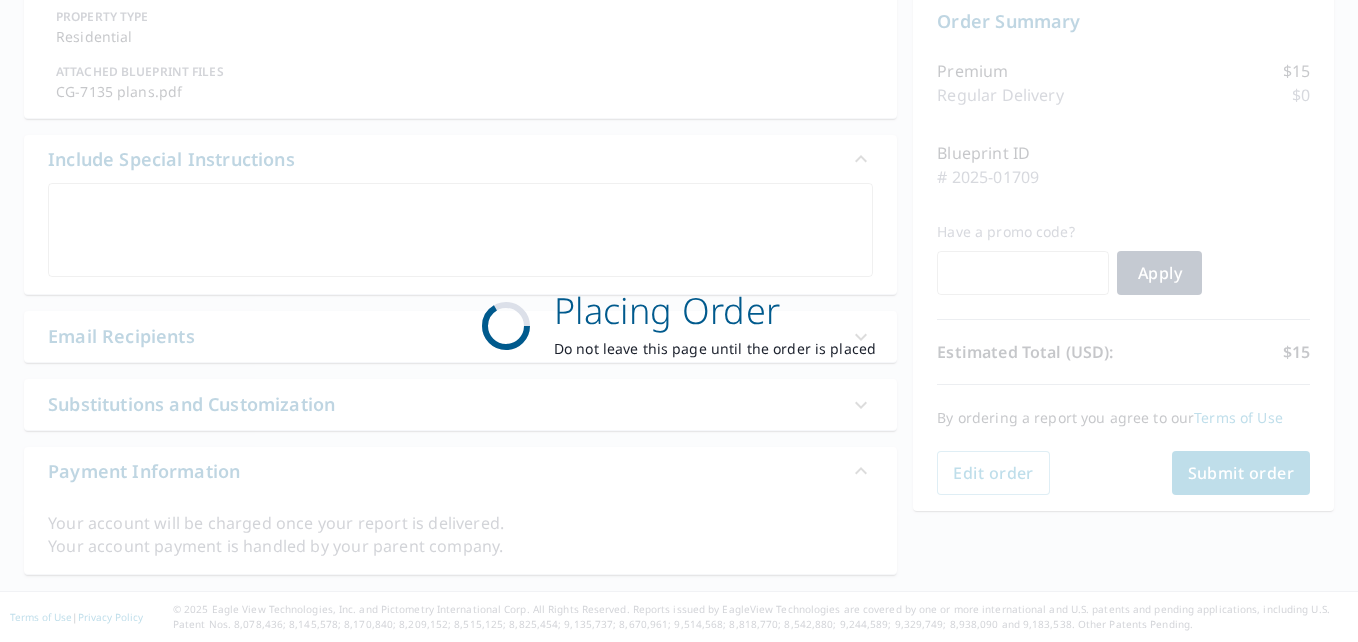 scroll, scrollTop: 209, scrollLeft: 0, axis: vertical 